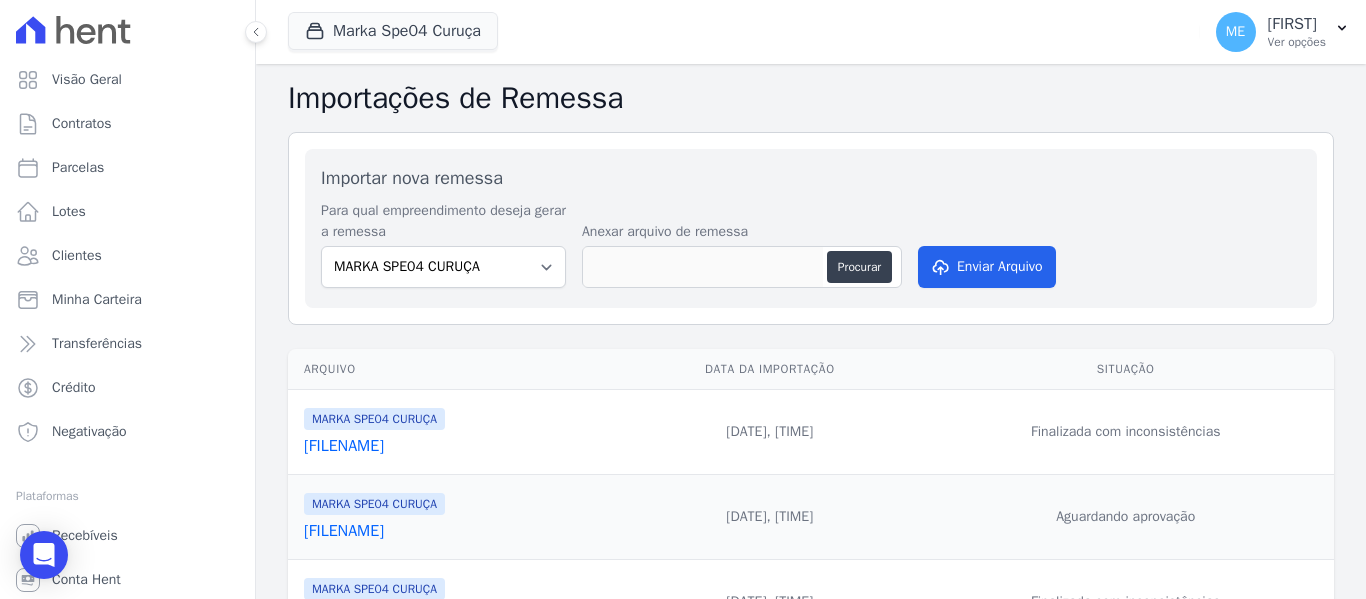 scroll, scrollTop: 0, scrollLeft: 0, axis: both 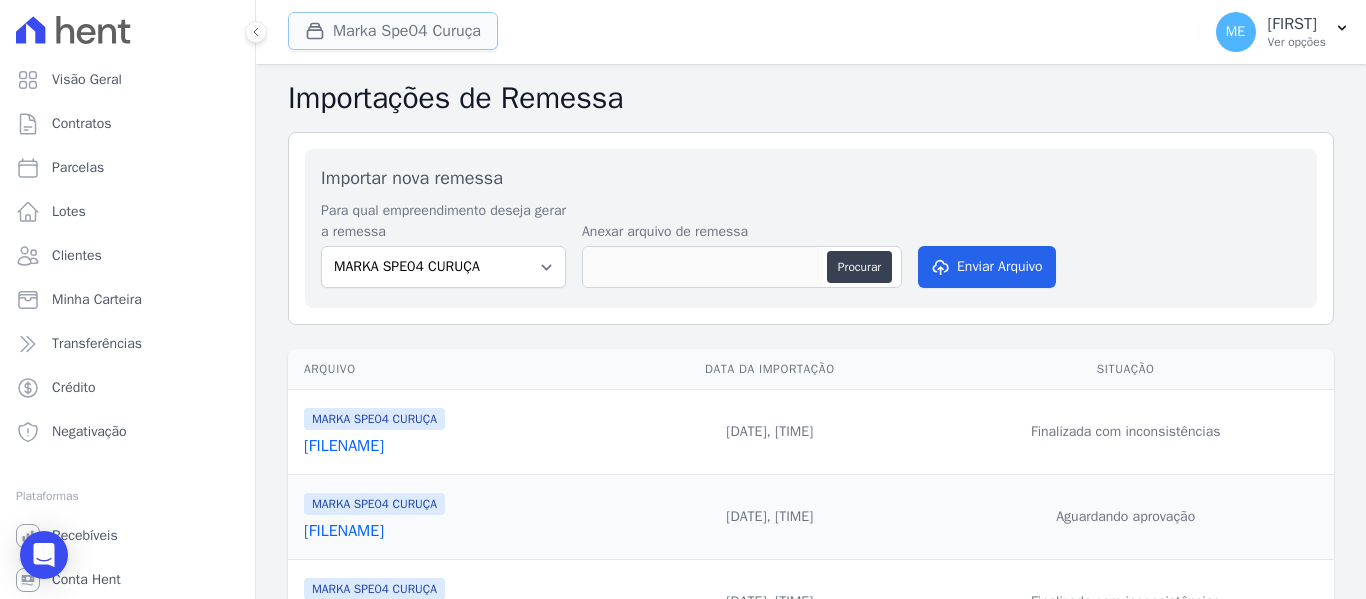 click on "Marka Spe04 Curuça" at bounding box center [393, 31] 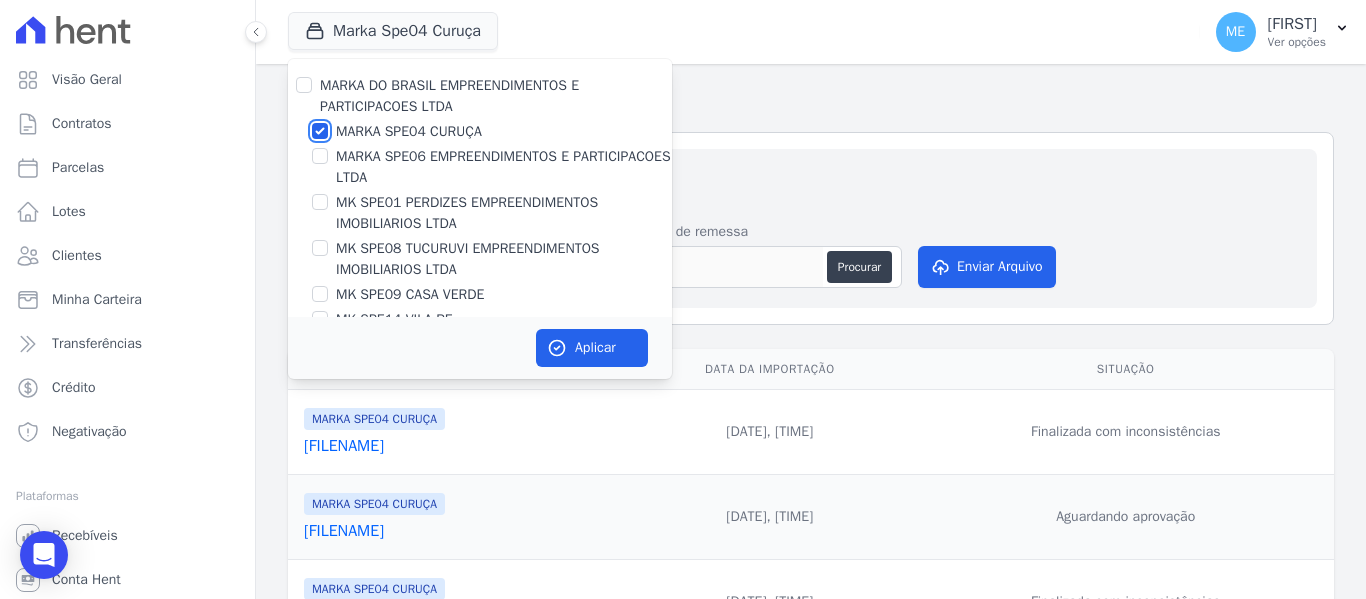 click on "MARKA SPE04 CURUÇA" at bounding box center [320, 131] 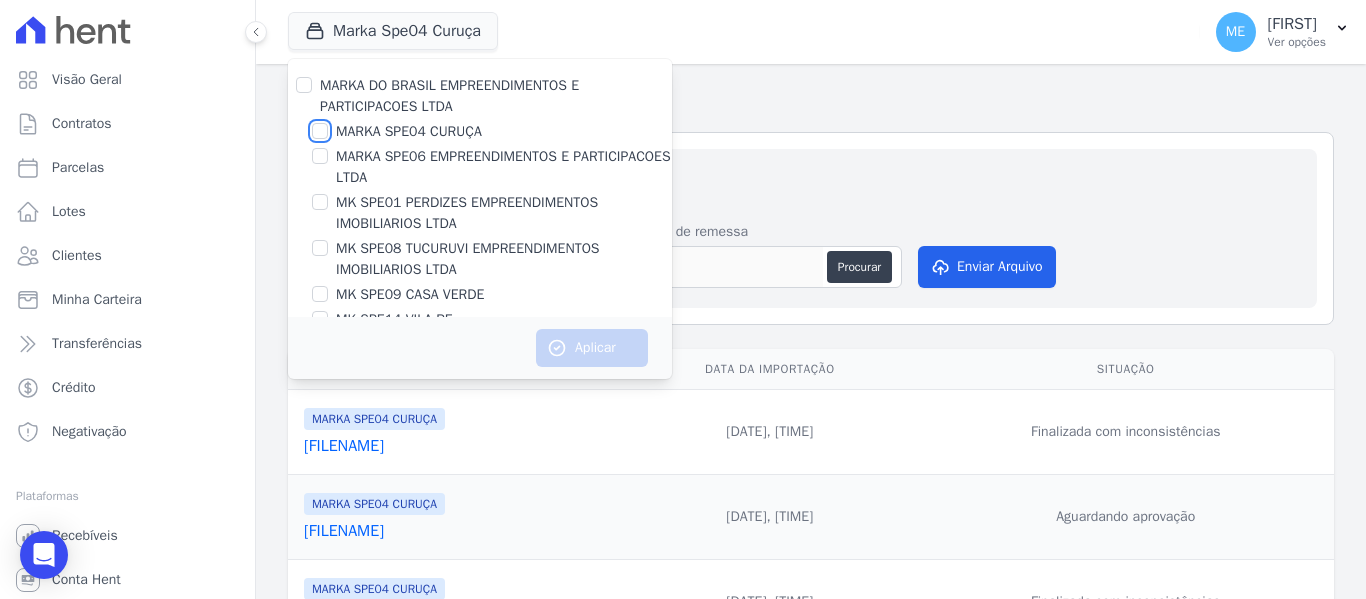 scroll, scrollTop: 54, scrollLeft: 0, axis: vertical 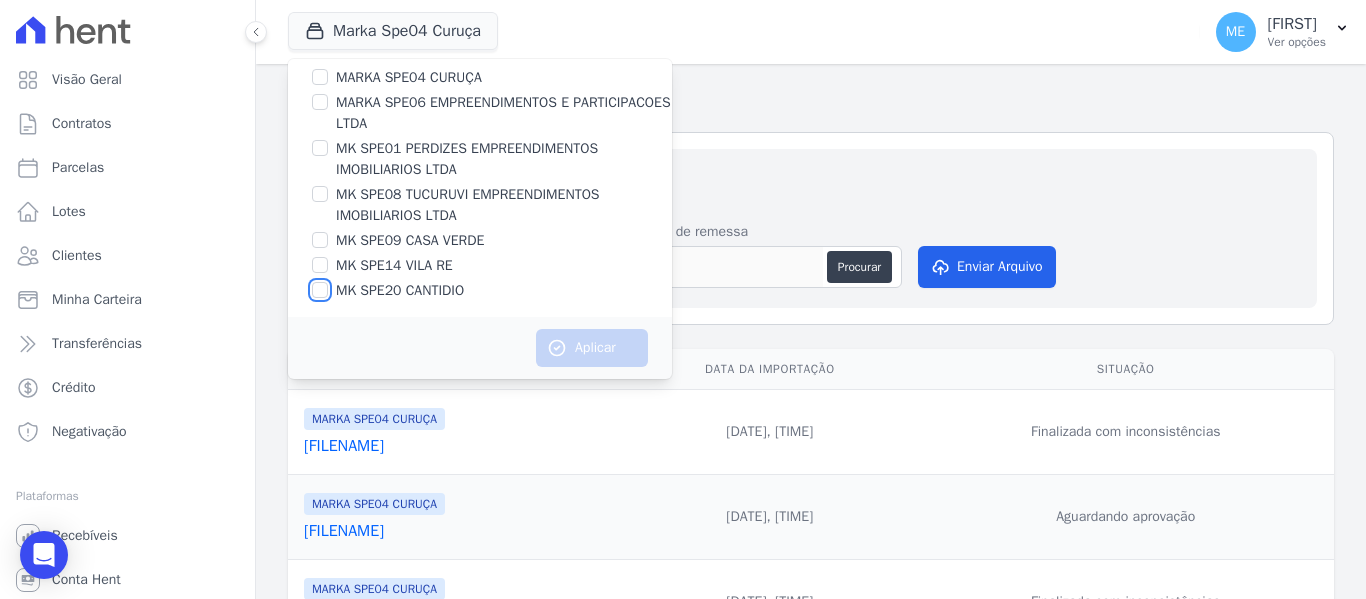 click on "MK SPE20 CANTIDIO" at bounding box center (320, 290) 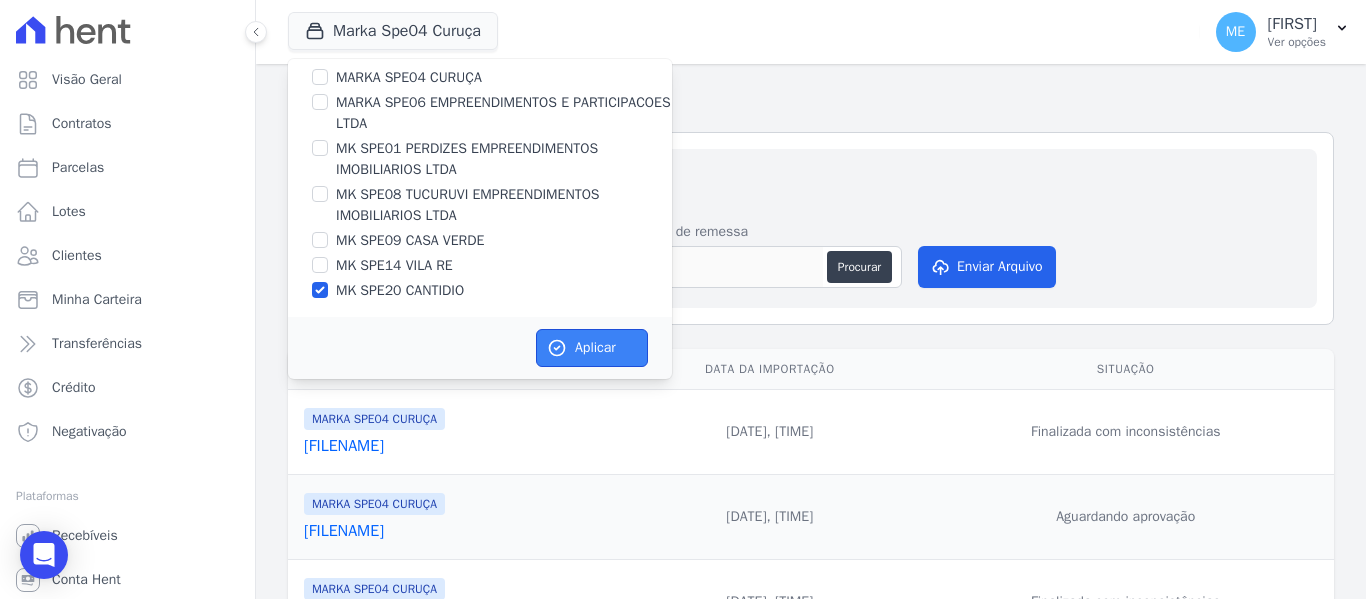 click on "Aplicar" at bounding box center (592, 348) 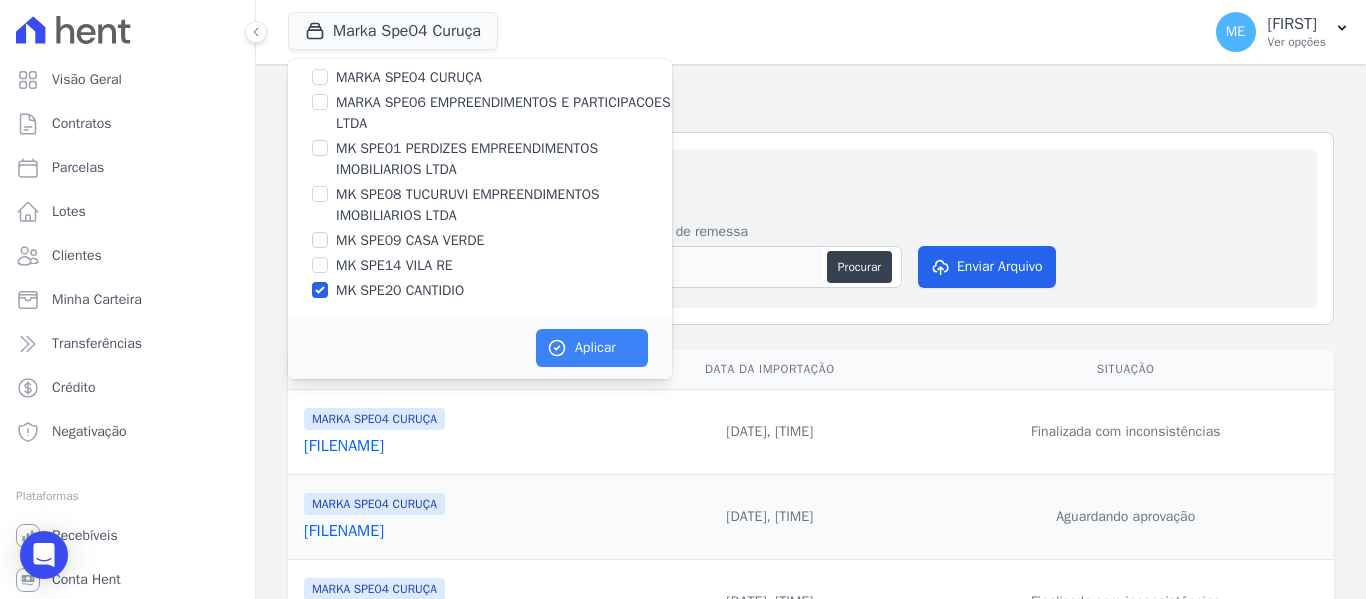 scroll, scrollTop: 50, scrollLeft: 0, axis: vertical 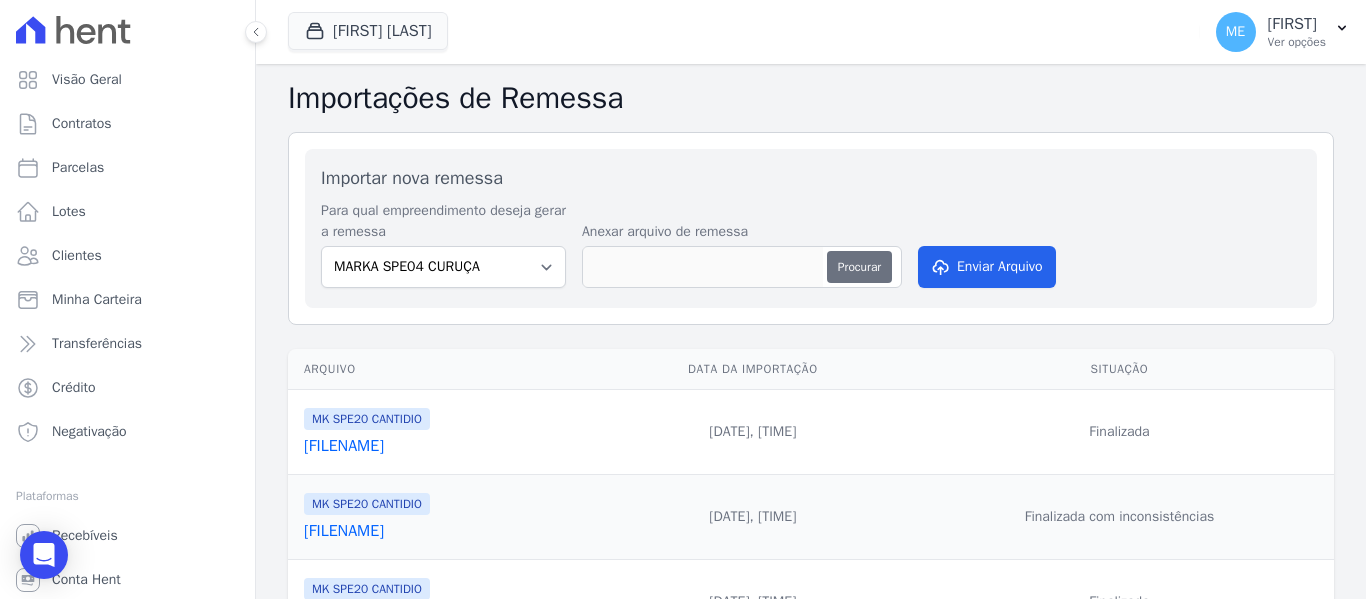 click on "Procurar" at bounding box center (859, 267) 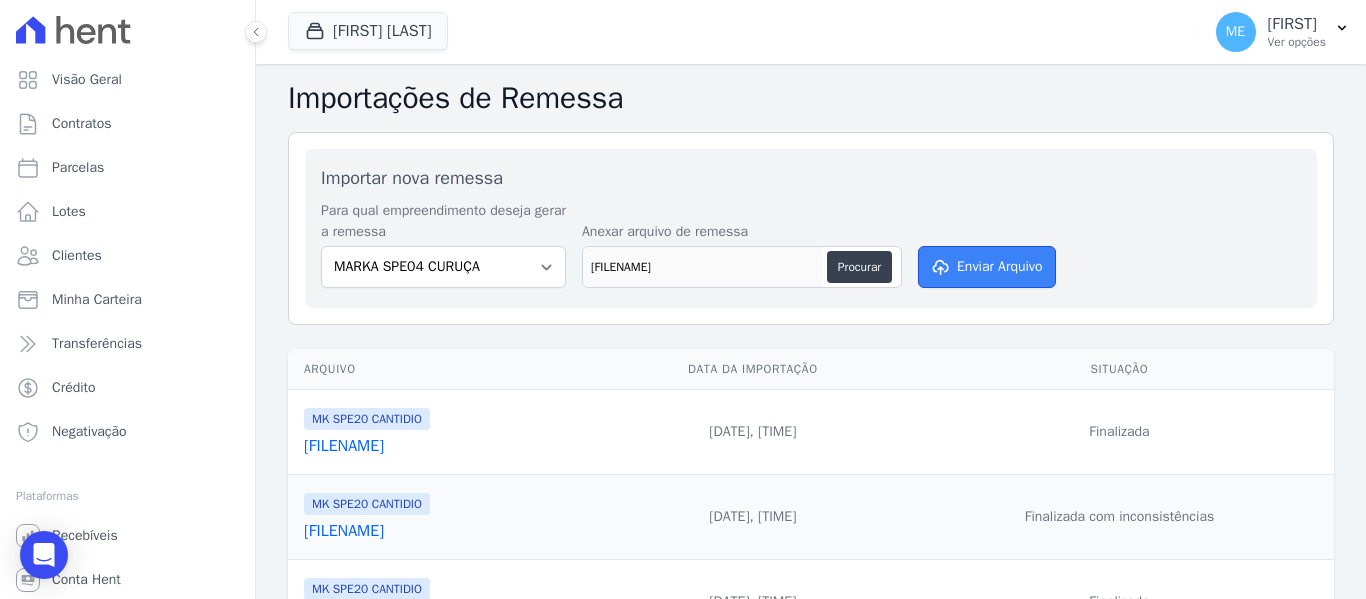 click on "Enviar Arquivo" at bounding box center (987, 267) 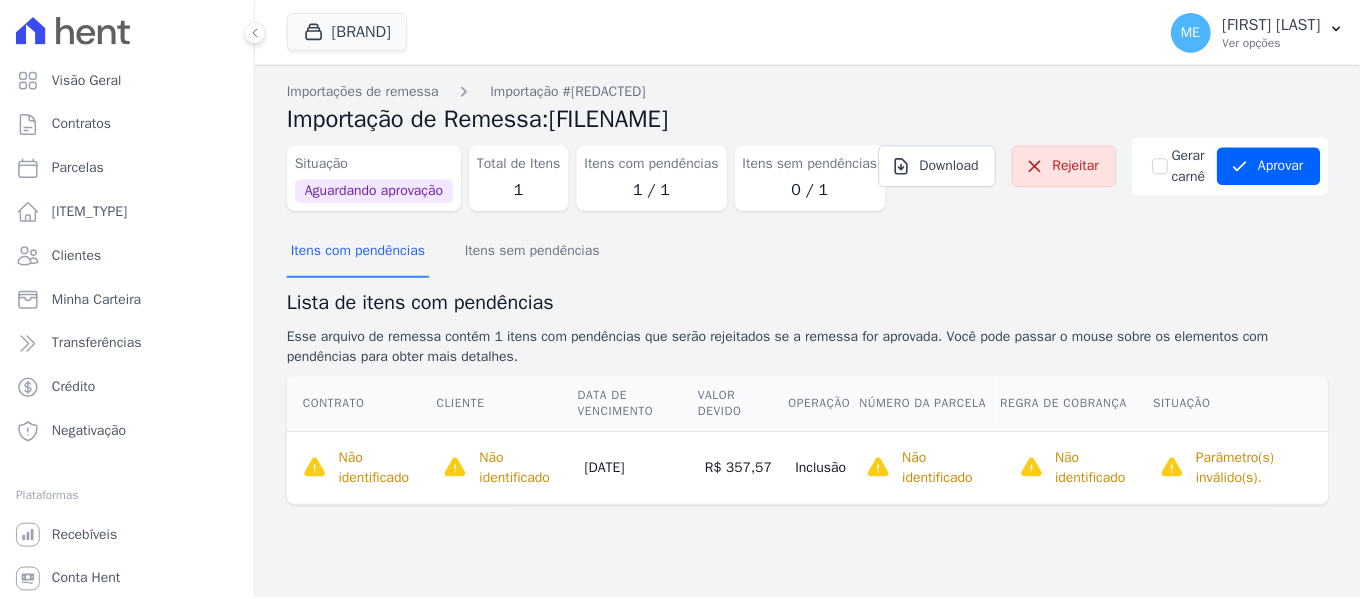 scroll, scrollTop: 0, scrollLeft: 0, axis: both 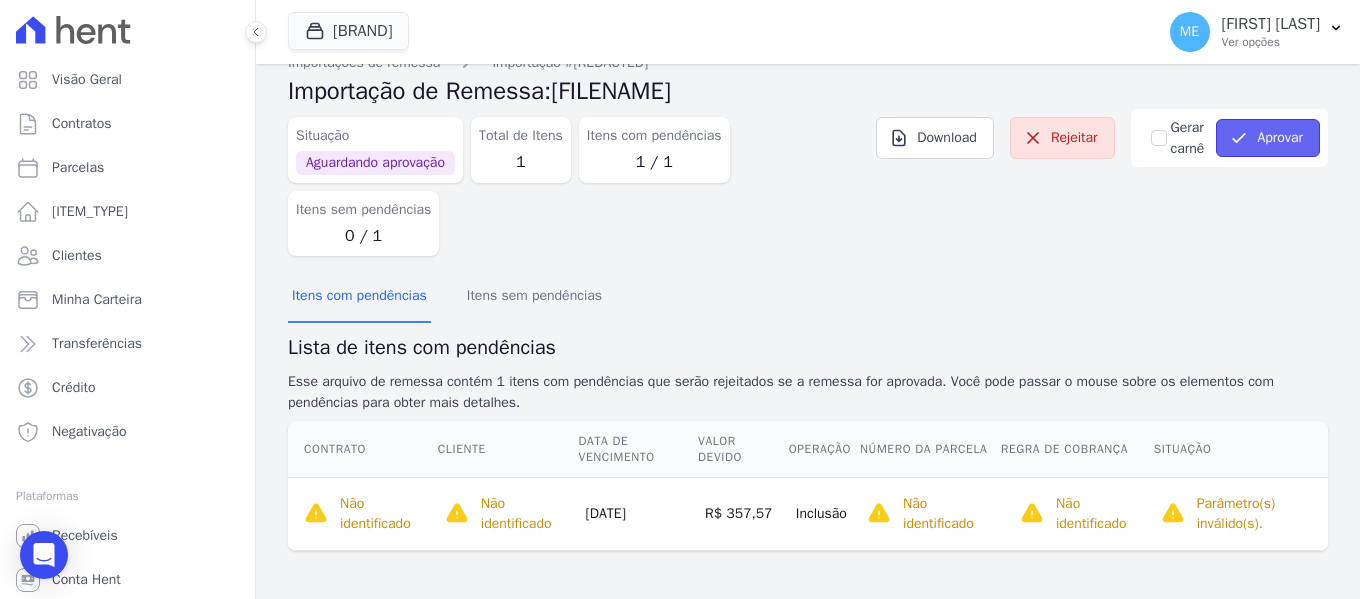click on "Aprovar" at bounding box center (1268, 138) 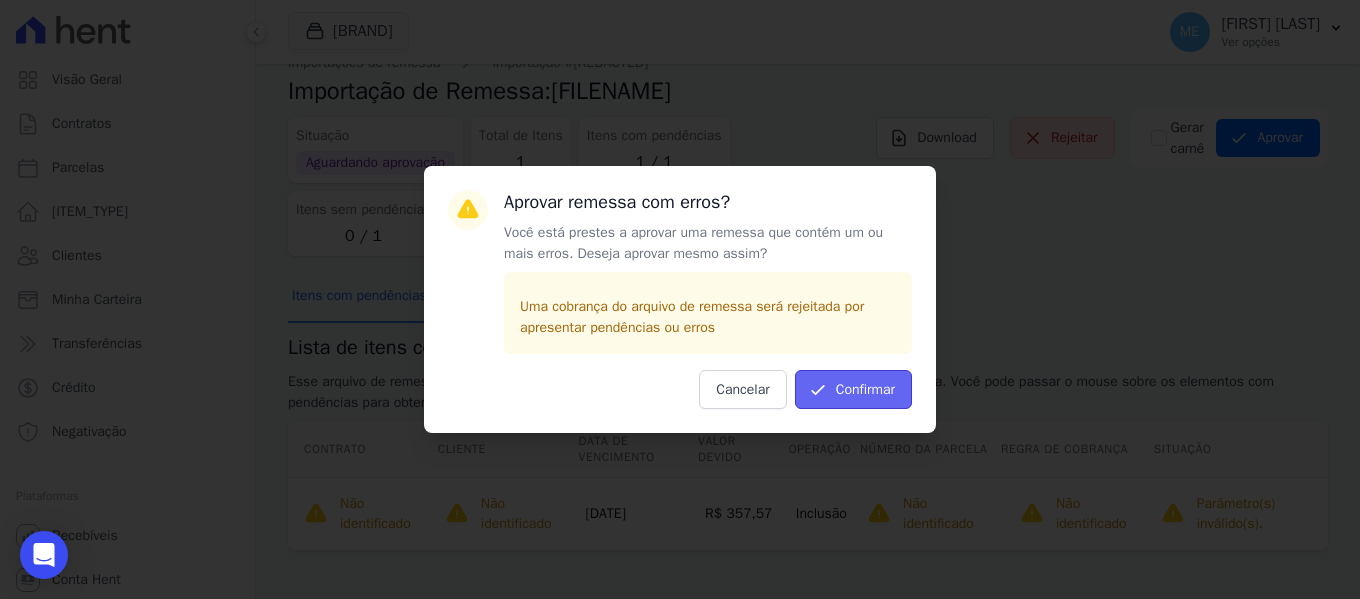 click on "Confirmar" at bounding box center (853, 389) 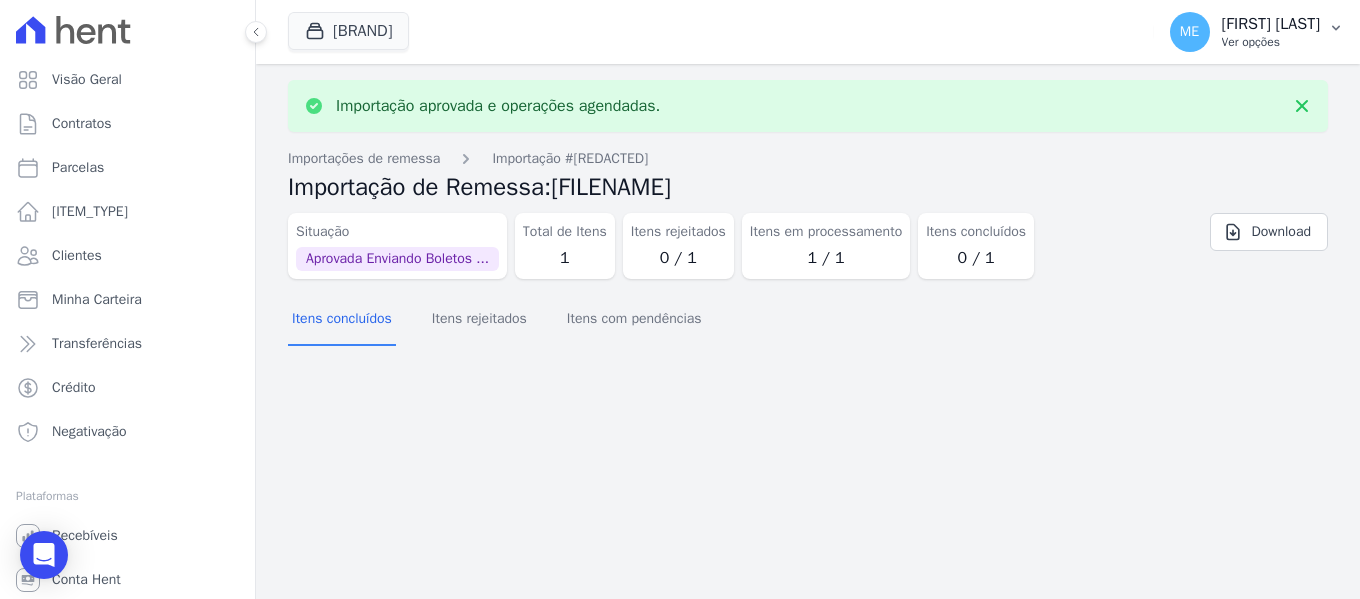 click on "ME
Maria Edinea
Ver opções" at bounding box center (1257, 32) 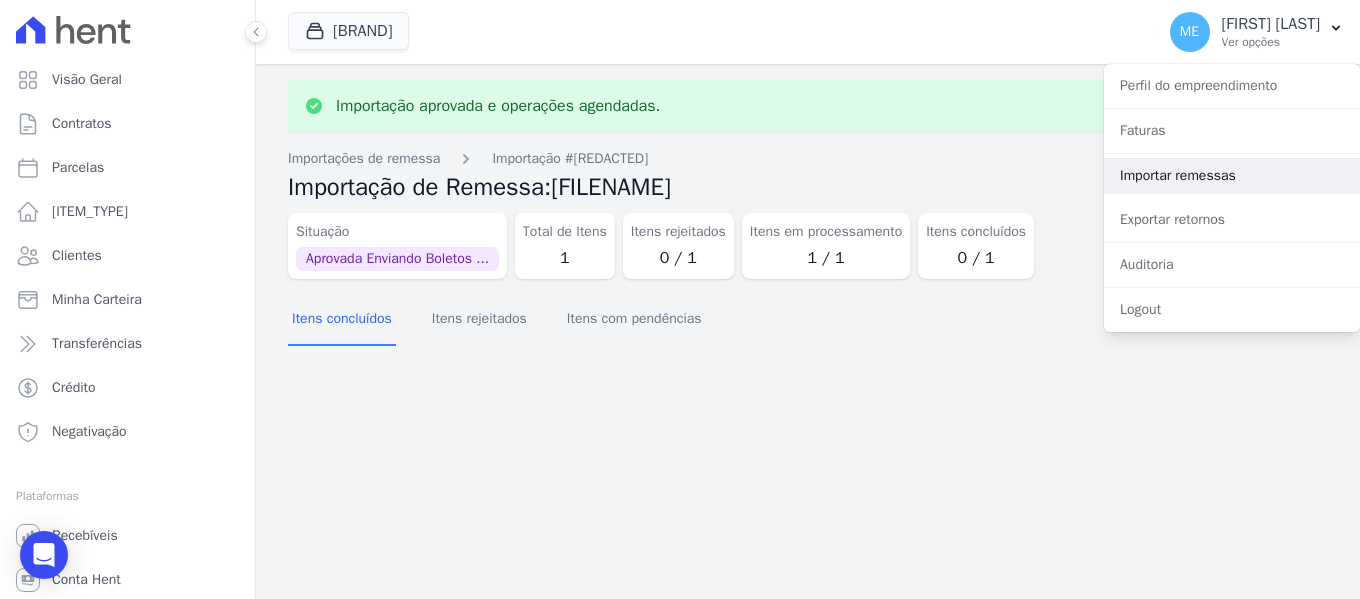click on "Importar remessas" at bounding box center [1232, 176] 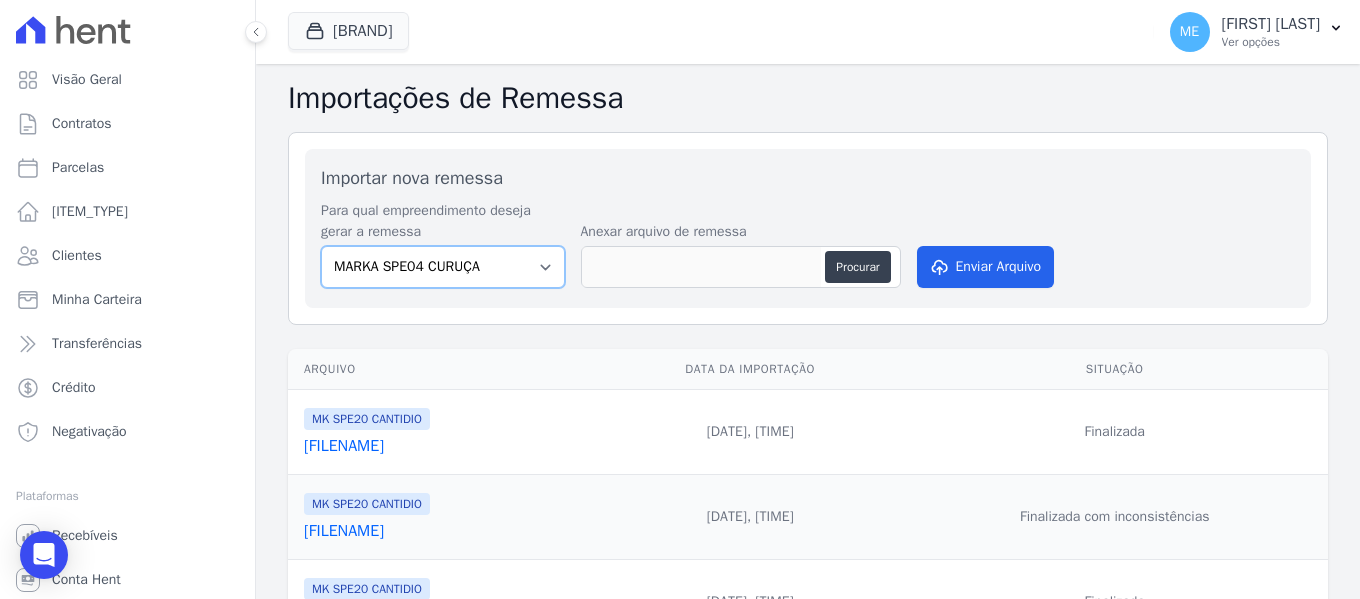 click on "MARKA SPE04 CURUÇA
MARKA SPE06 EMPREENDIMENTOS E PARTICIPACOES LTDA
MK SPE01 PERDIZES EMPREENDIMENTOS IMOBILIARIOS LTDA
MK SPE08 TUCURUVI EMPREENDIMENTOS IMOBILIARIOS LTDA
MK SPE09 CASA VERDE
MK SPE14 VILA RE
MK SPE20 CANTIDIO" at bounding box center [443, 267] 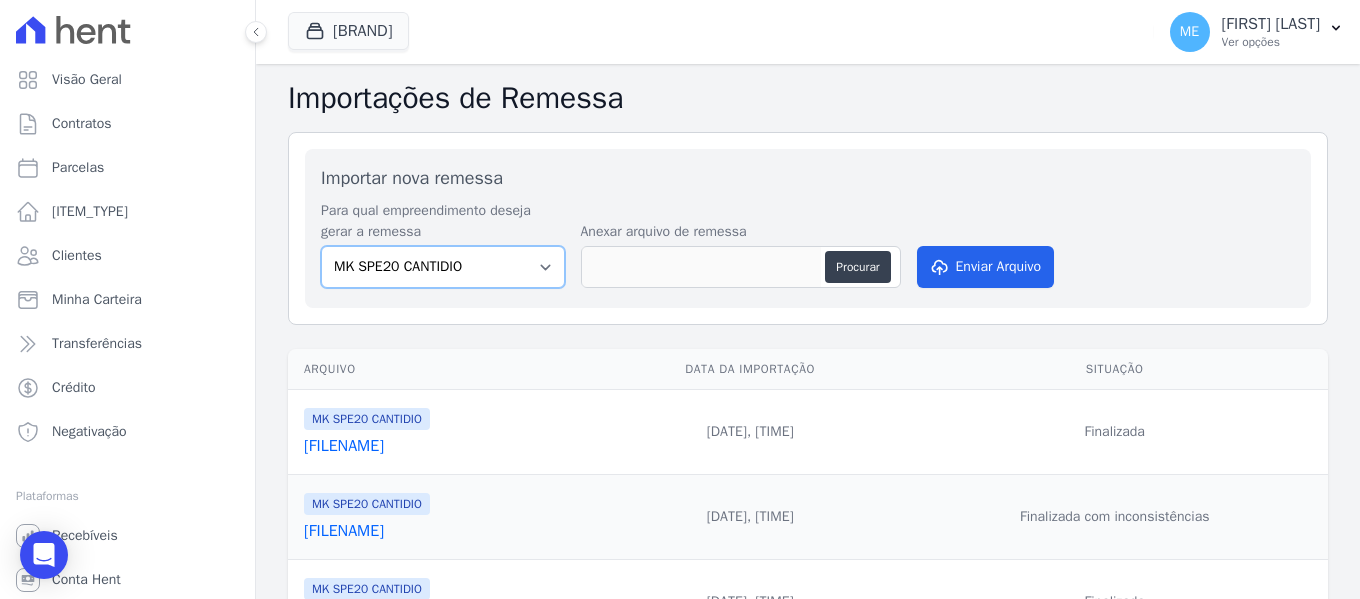 click on "MARKA SPE04 CURUÇA
MARKA SPE06 EMPREENDIMENTOS E PARTICIPACOES LTDA
MK SPE01 PERDIZES EMPREENDIMENTOS IMOBILIARIOS LTDA
MK SPE08 TUCURUVI EMPREENDIMENTOS IMOBILIARIOS LTDA
MK SPE09 CASA VERDE
MK SPE14 VILA RE
MK SPE20 CANTIDIO" at bounding box center [443, 267] 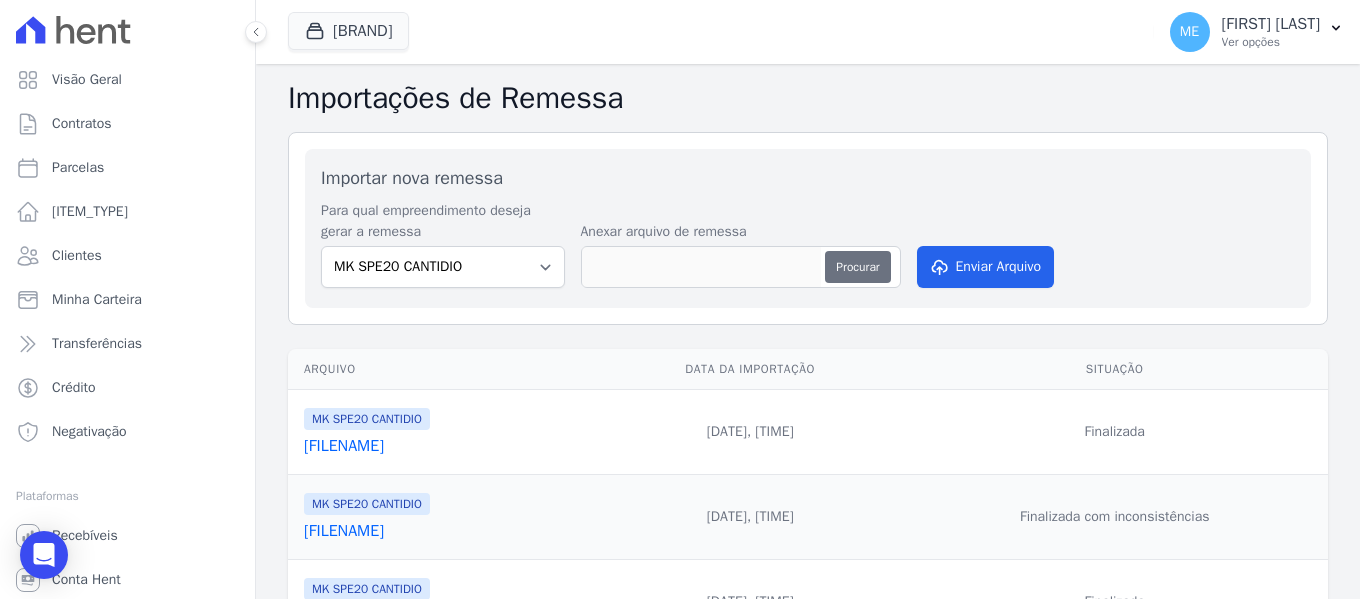 click on "Procurar" at bounding box center (857, 267) 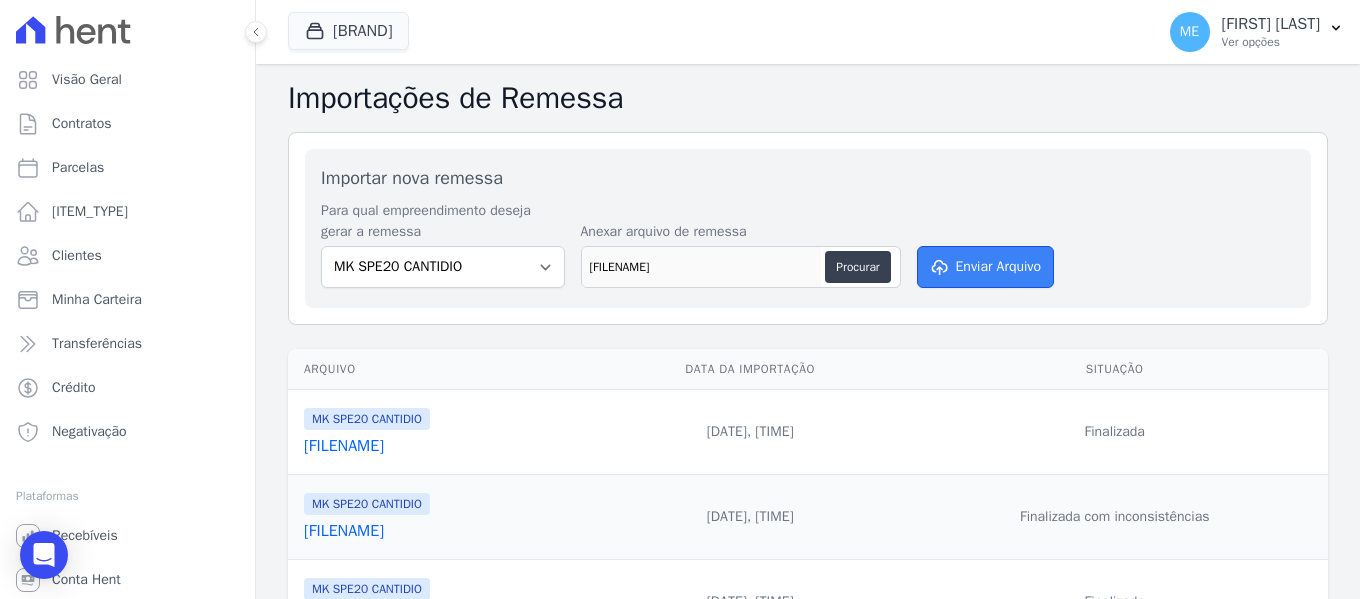 click on "Enviar Arquivo" at bounding box center [986, 267] 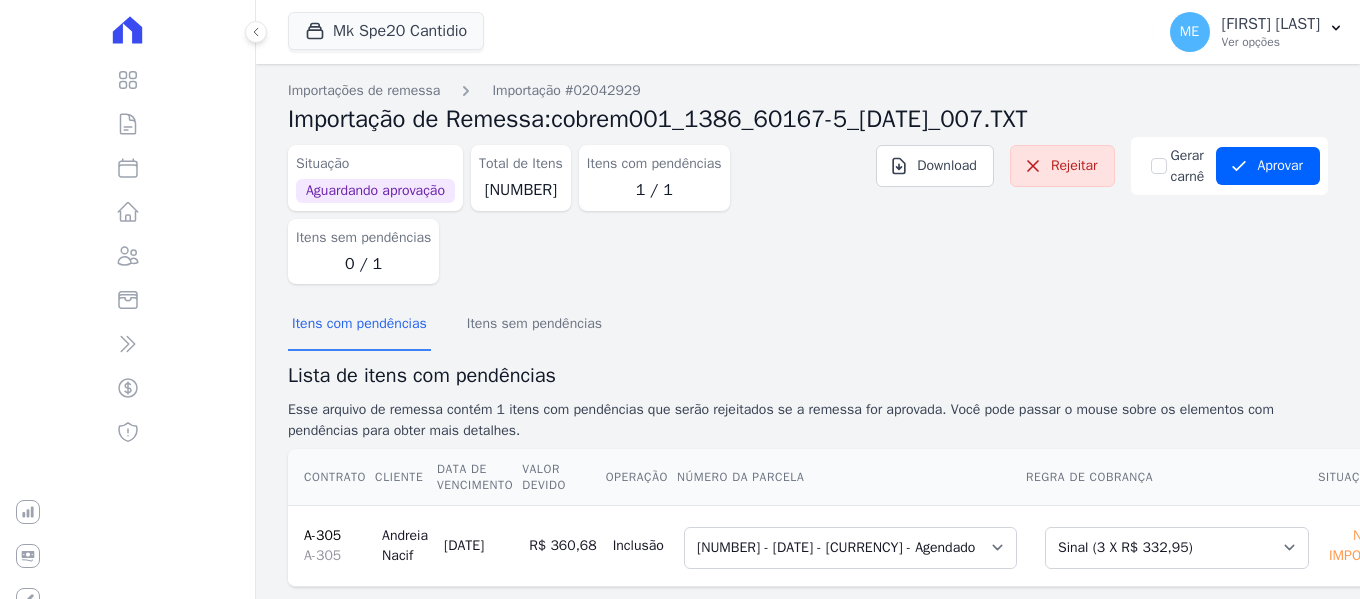 scroll, scrollTop: 0, scrollLeft: 0, axis: both 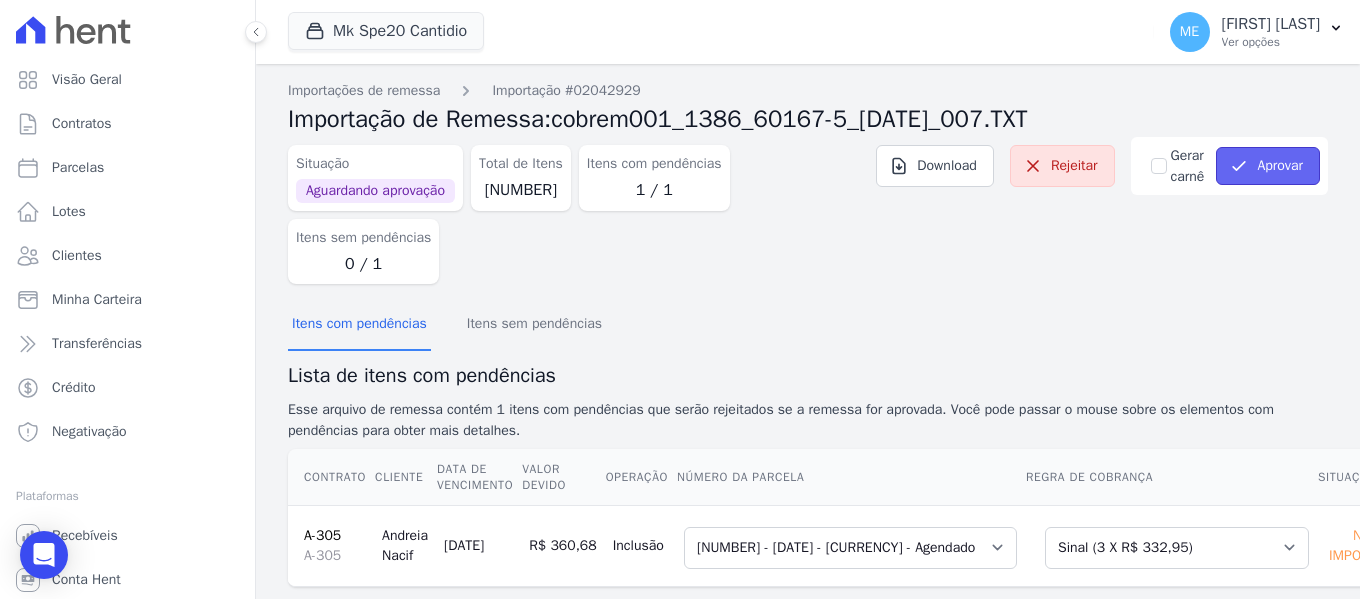 click on "Aprovar" at bounding box center (1268, 166) 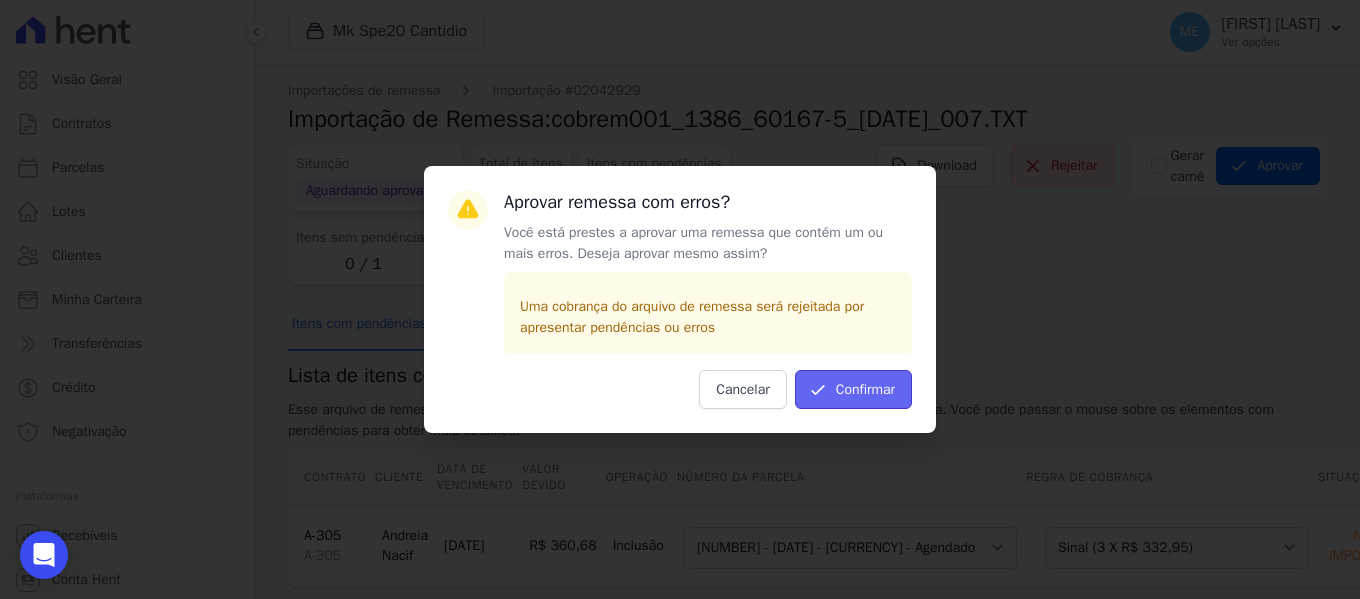 click on "Confirmar" at bounding box center (853, 389) 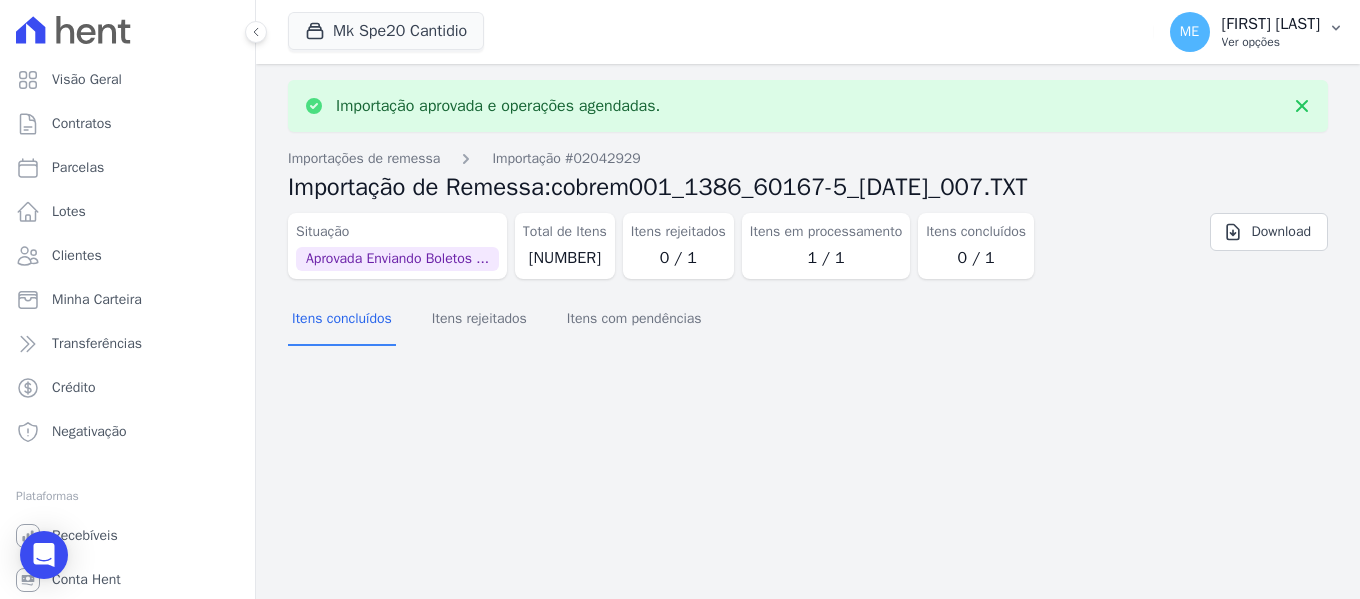 click 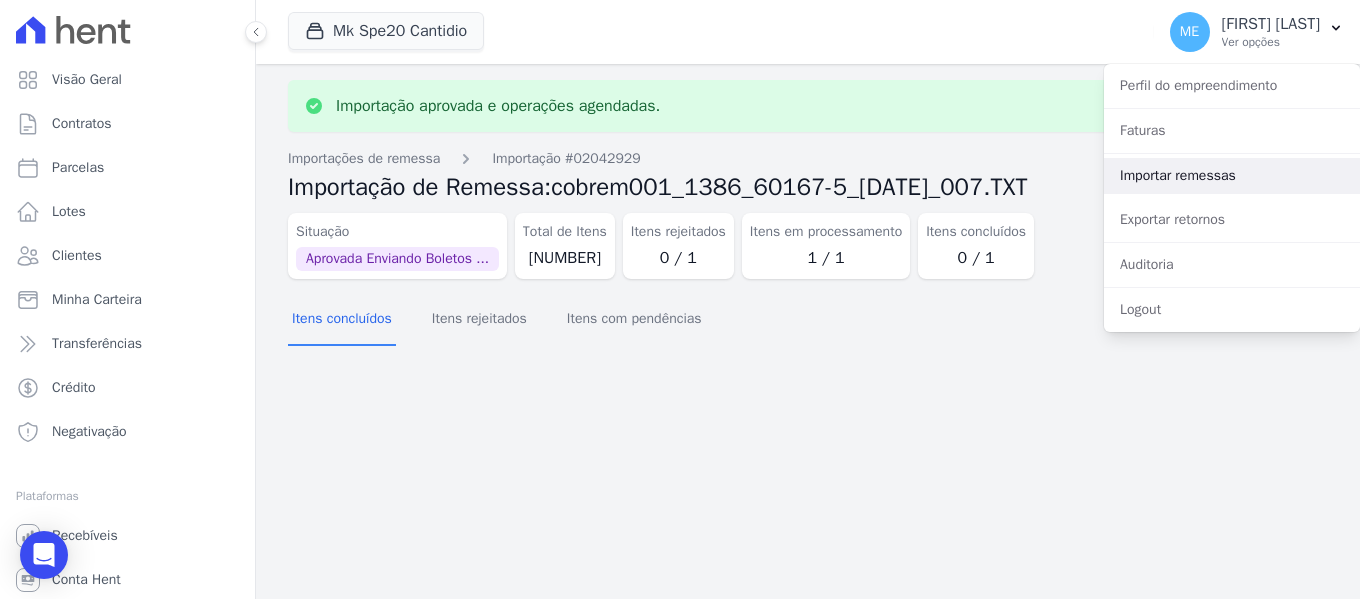 click on "Importar remessas" at bounding box center (1232, 176) 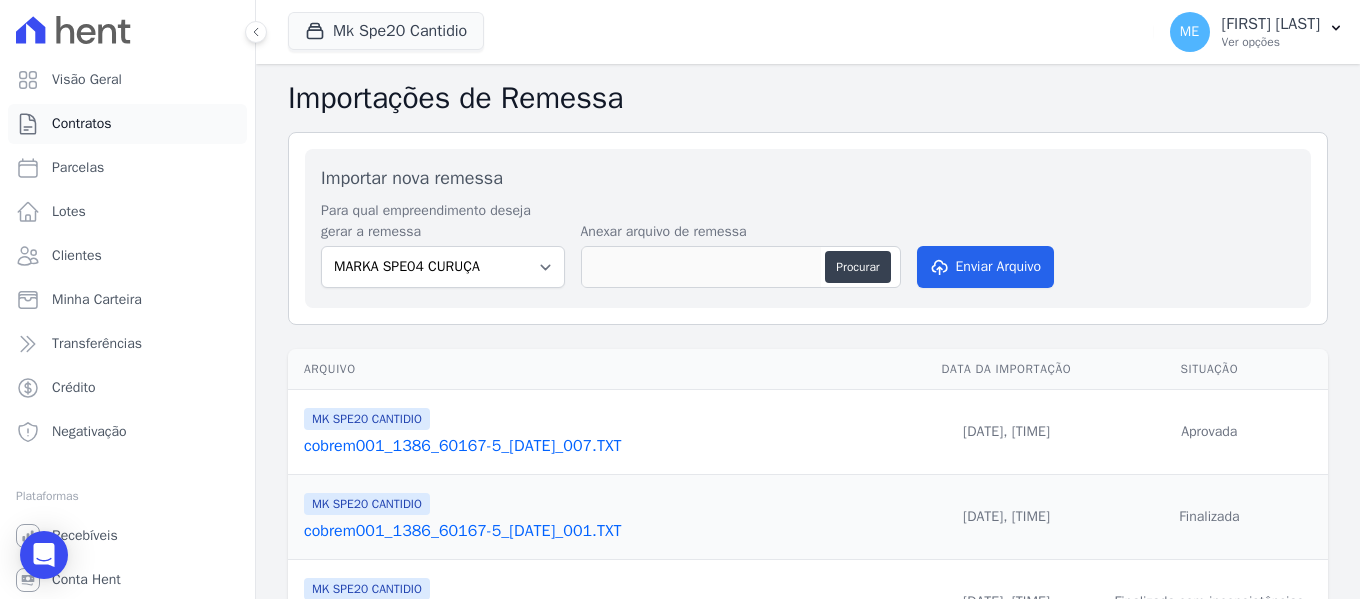 click on "Contratos" at bounding box center (82, 124) 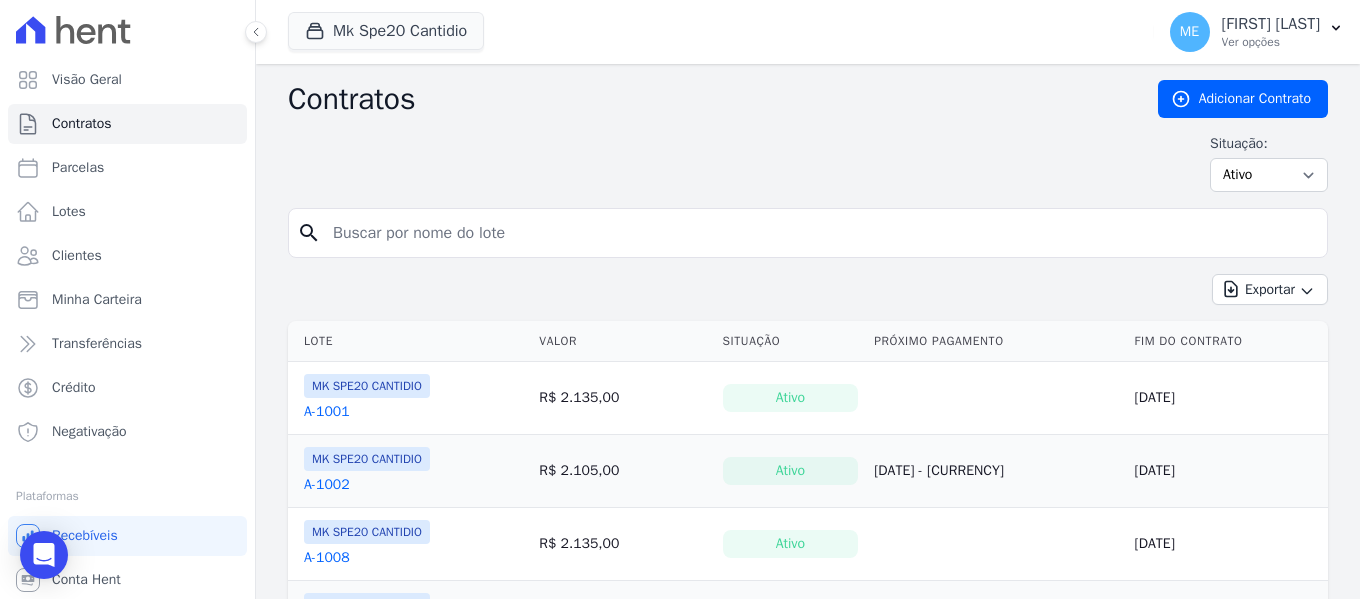 click at bounding box center [820, 233] 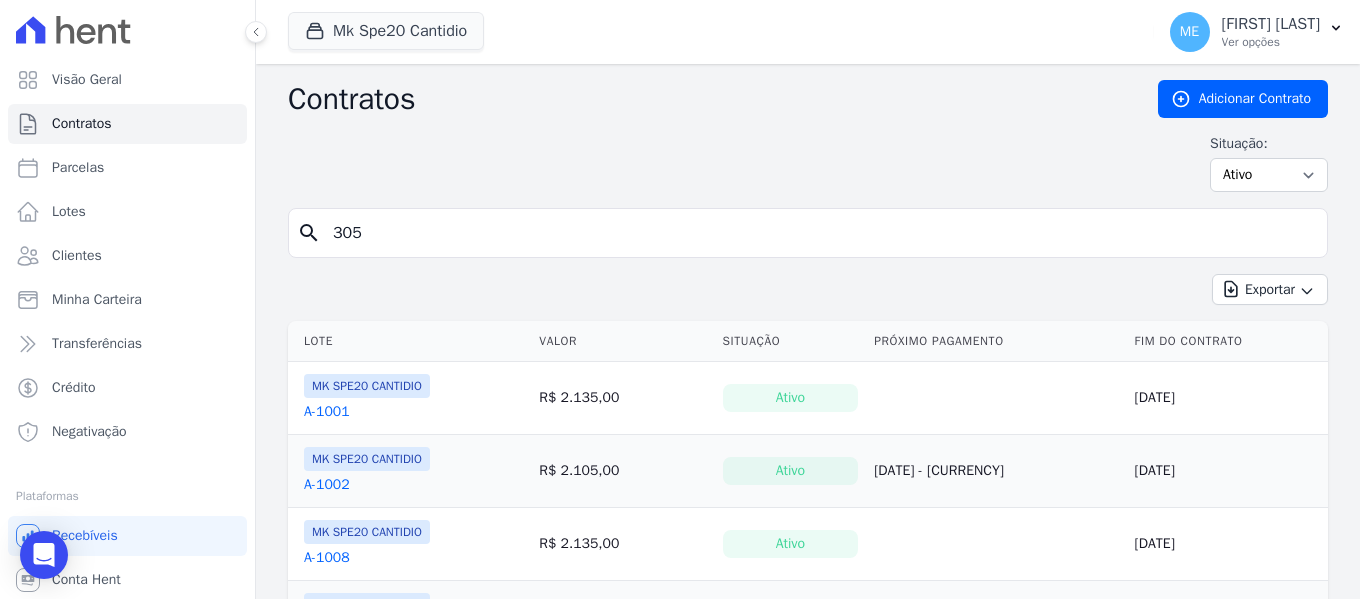 type on "305" 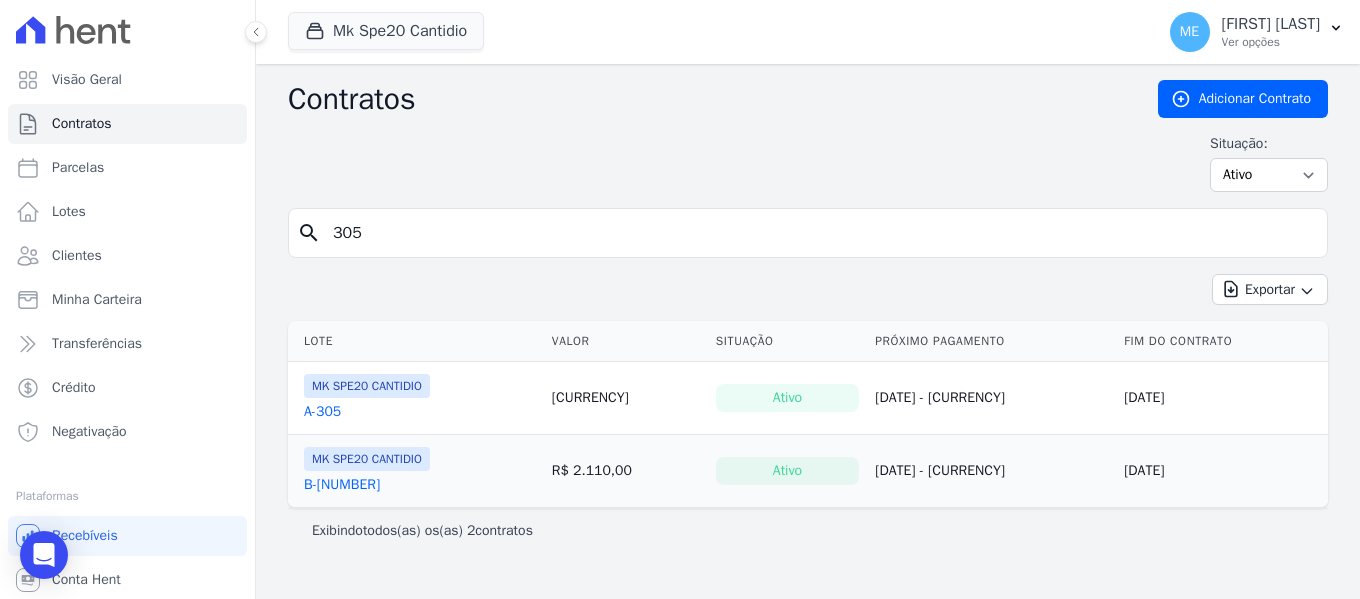 click on "A-305" at bounding box center (322, 412) 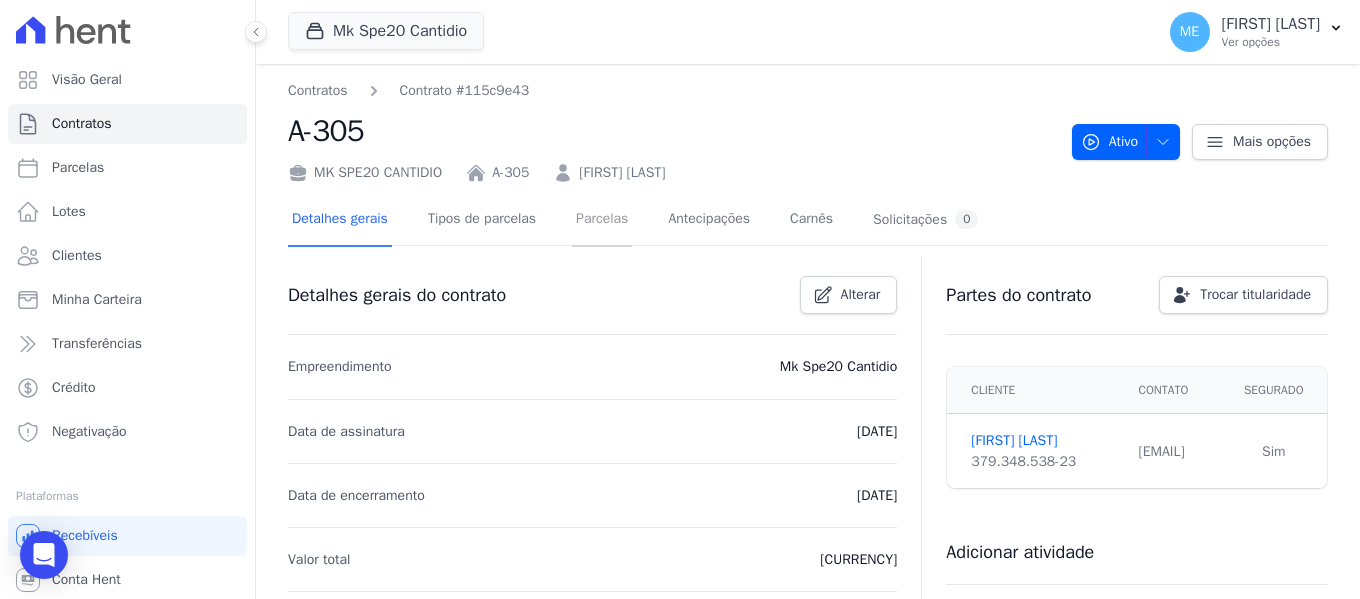click on "Parcelas" at bounding box center [602, 220] 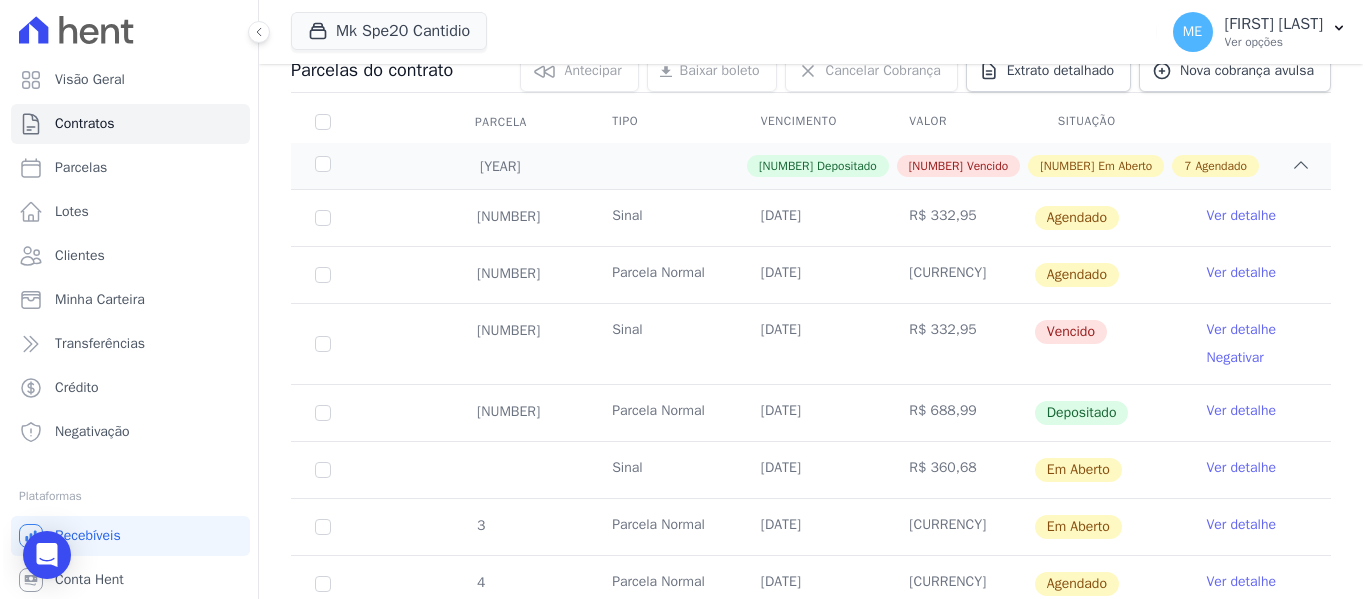 scroll, scrollTop: 235, scrollLeft: 0, axis: vertical 